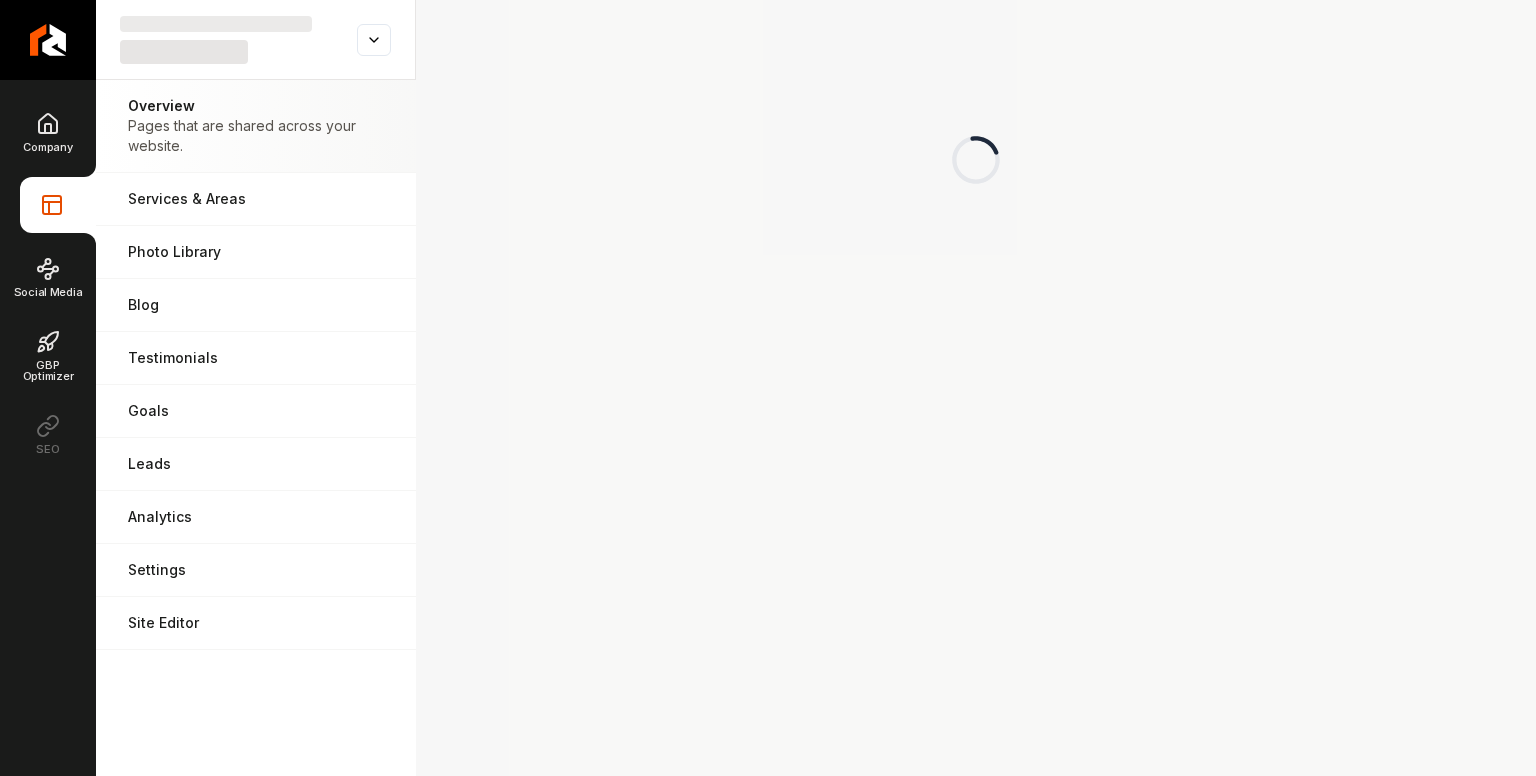scroll, scrollTop: 0, scrollLeft: 0, axis: both 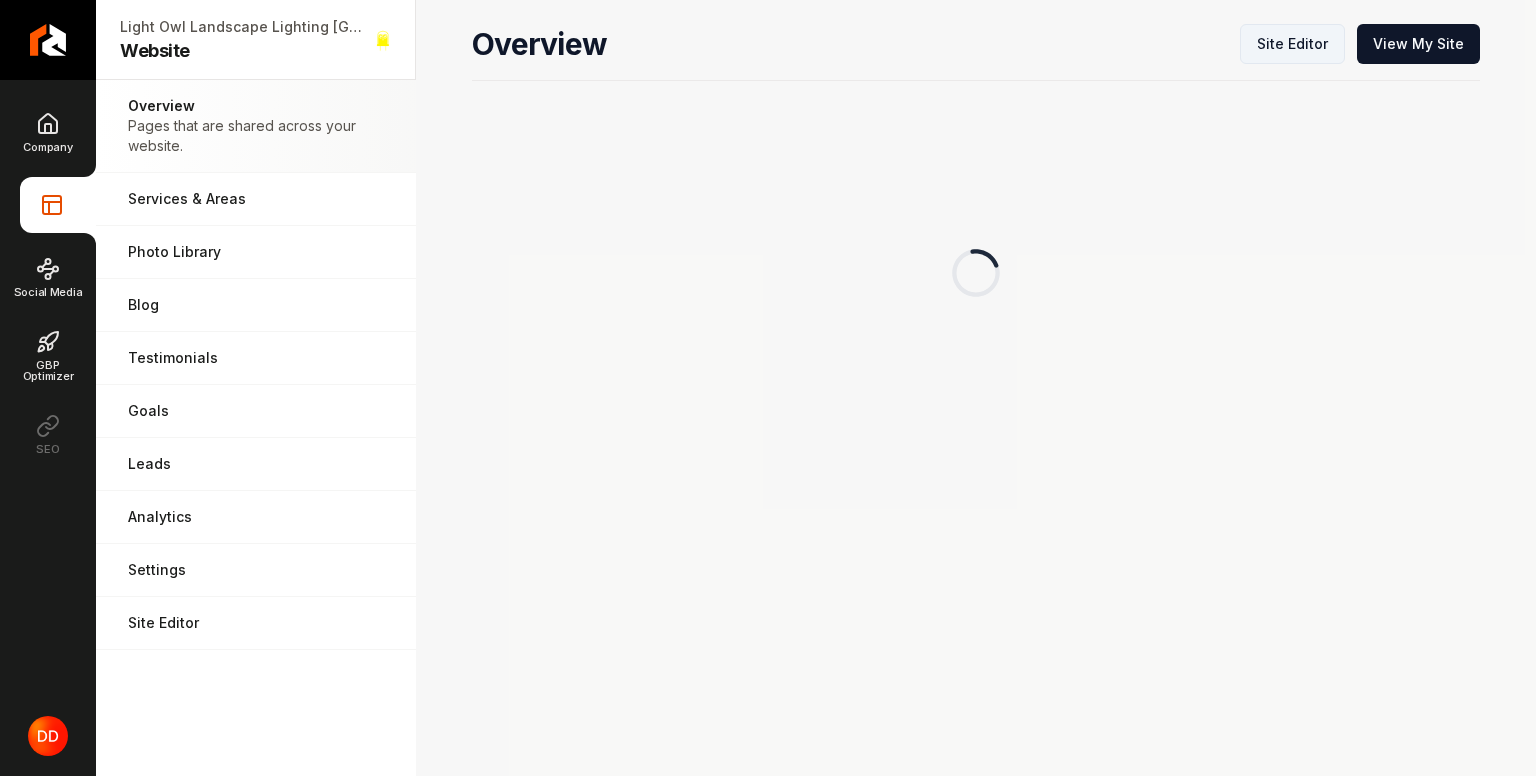 click on "Site Editor" at bounding box center (1292, 44) 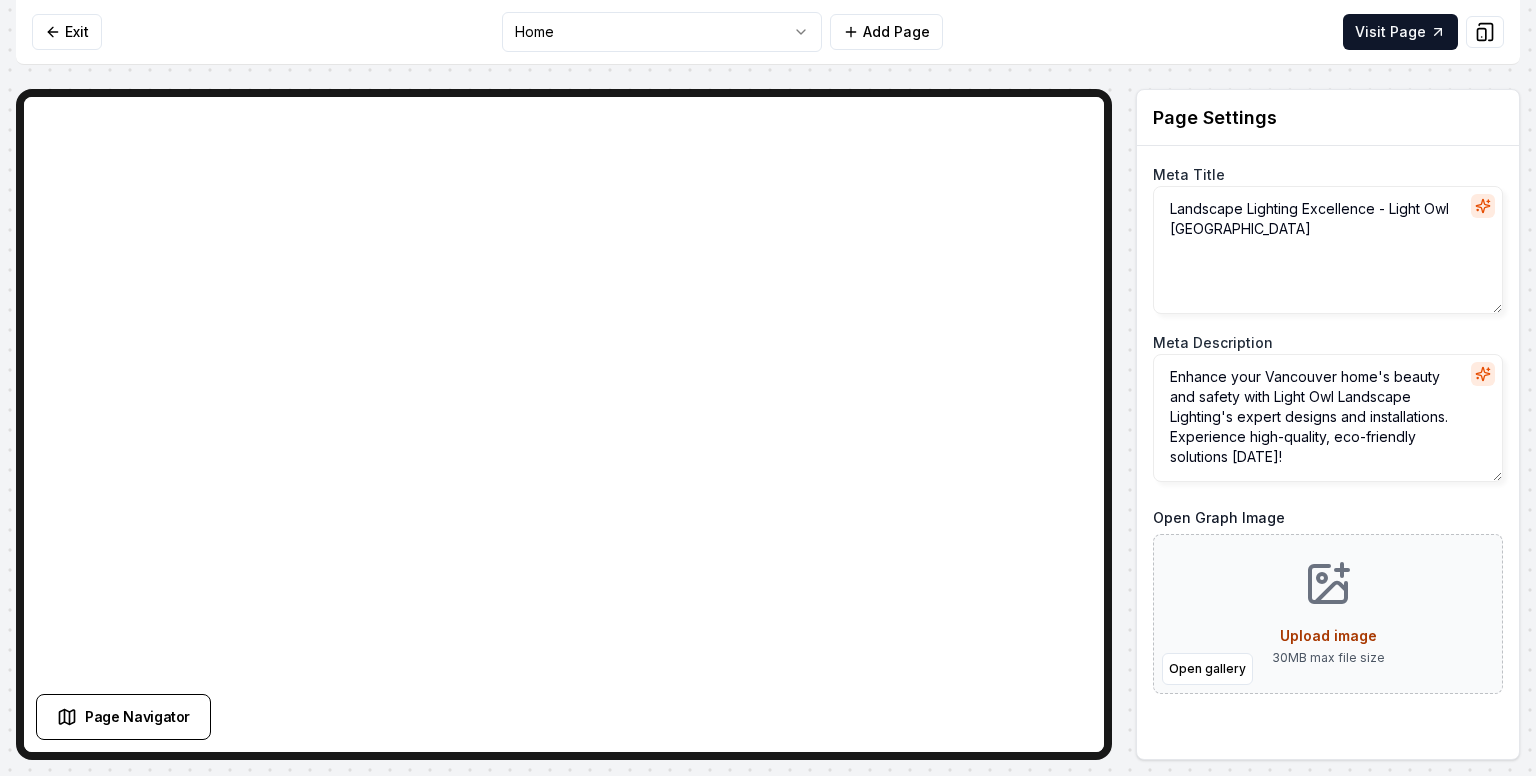click on "Computer Required This feature is only available on a computer. Please switch to a computer to edit your site. Go back  Exit Home Add Page Visit Page  Page Navigator Page Settings Meta Title Landscape Lighting Excellence - Light Owl [GEOGRAPHIC_DATA] Meta Description Enhance your Vancouver home's beauty and safety with Light Owl Landscape Lighting's expert designs and installations. Experience high-quality, eco-friendly solutions [DATE]! Open Graph Image Open gallery Upload image 30  MB max file size Discard Changes Save Section Editor Unsupported section type /dashboard/sites/ecc6a940-8c77-4585-9108-052f8dd2b642/pages/ab9212f5-1cee-4f1d-bcd5-af85fe5092ee" at bounding box center (768, 388) 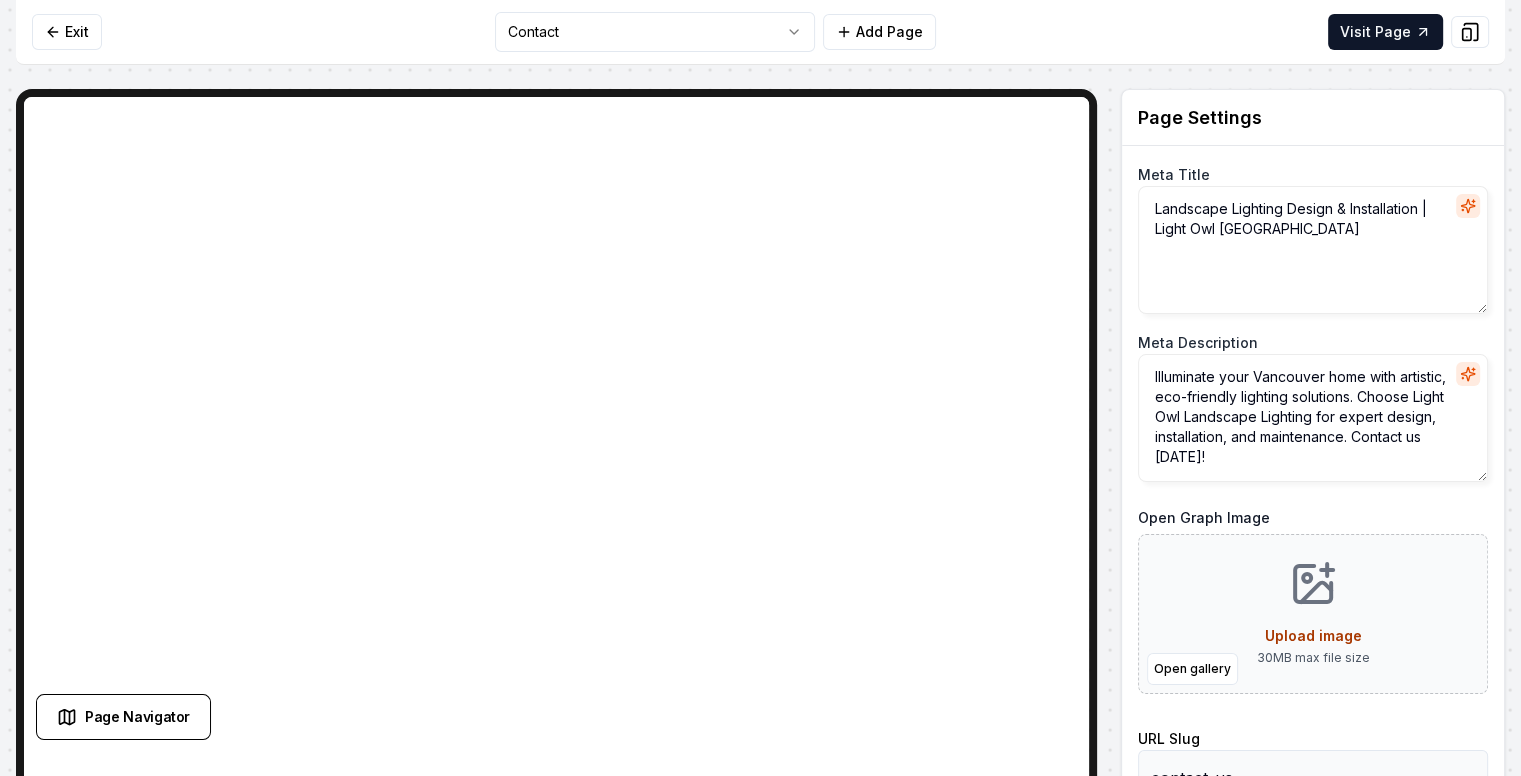 click on "Computer Required This feature is only available on a computer. Please switch to a computer to edit your site. Go back  Exit Contact Add Page Visit Page  Page Navigator Page Settings Meta Title Landscape Lighting Design & Installation | Light Owl [GEOGRAPHIC_DATA] Meta Description Illuminate your Vancouver home with artistic, eco-friendly lighting solutions. Choose Light Owl Landscape Lighting for expert design, installation, and maintenance. Contact us [DATE]! Open Graph Image Open gallery Upload image 30  MB max file size URL Slug contact-us Discard Changes Save Section Editor Unsupported section type /dashboard/sites/ecc6a940-8c77-4585-9108-052f8dd2b642/pages/7da791b2-7dc2-4470-bfaa-639e8aa6dc17" at bounding box center (760, 388) 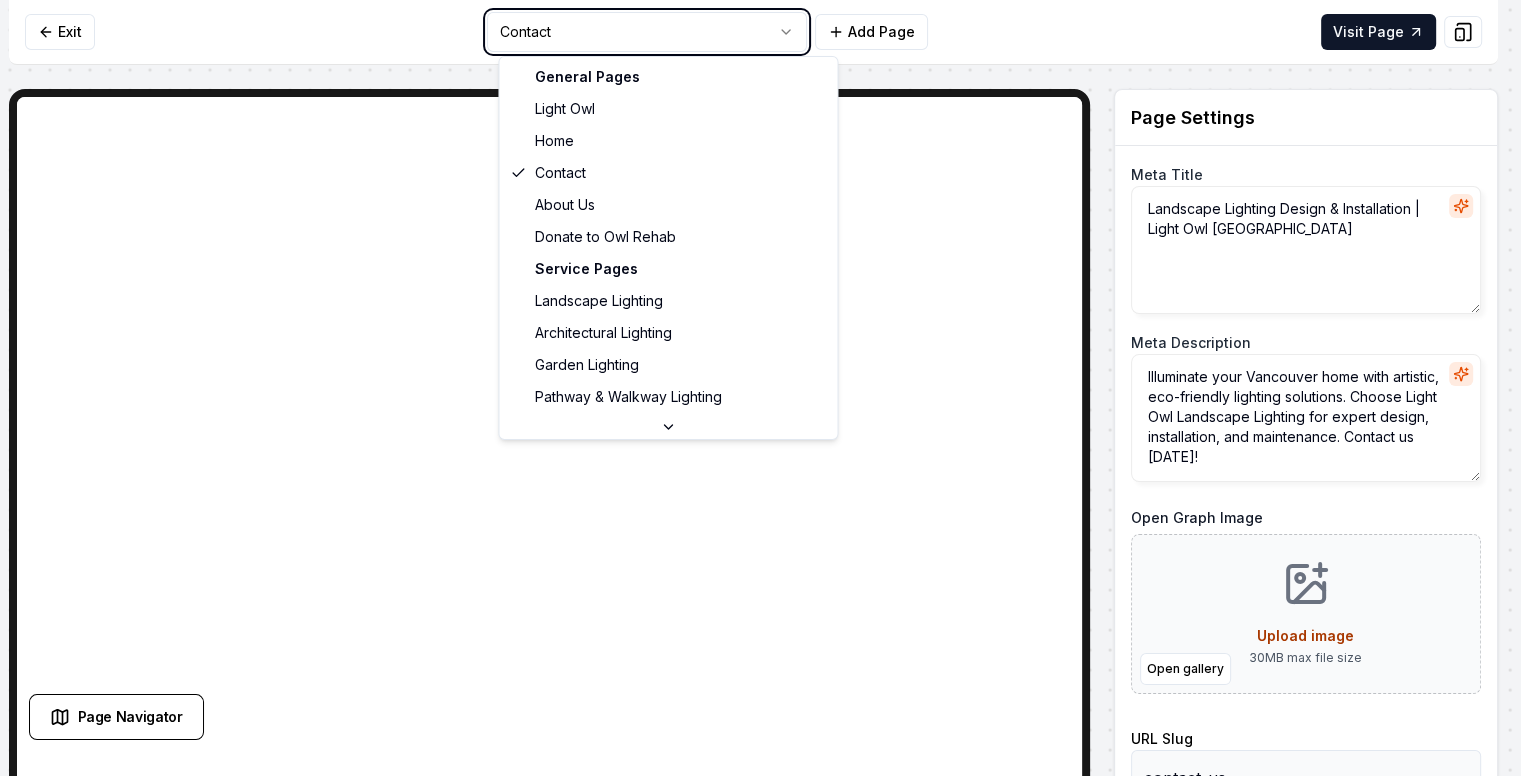 click on "Computer Required This feature is only available on a computer. Please switch to a computer to edit your site. Go back  Exit Contact Add Page Visit Page  Page Navigator Page Settings Meta Title Landscape Lighting Design & Installation | Light Owl [GEOGRAPHIC_DATA] Meta Description Illuminate your Vancouver home with artistic, eco-friendly lighting solutions. Choose Light Owl Landscape Lighting for expert design, installation, and maintenance. Contact us [DATE]! Open Graph Image Open gallery Upload image 30  MB max file size URL Slug contact-us Discard Changes Save Section Editor Unsupported section type /dashboard/sites/ecc6a940-8c77-4585-9108-052f8dd2b642/pages/7da791b2-7dc2-4470-bfaa-639e8aa6dc17 General Pages Light Owl Home Contact About Us Donate to Owl Rehab Service Pages Landscape Lighting Architectural Lighting Garden Lighting Pathway & Walkway Lighting Safety Lighting Repair and Maintenance Backyard Lighting Christmas Lighting Bistro Lighting Service Area Pages [GEOGRAPHIC_DATA], [GEOGRAPHIC_DATA] [GEOGRAPHIC_DATA], [GEOGRAPHIC_DATA] [GEOGRAPHIC_DATA], [GEOGRAPHIC_DATA]" at bounding box center [760, 388] 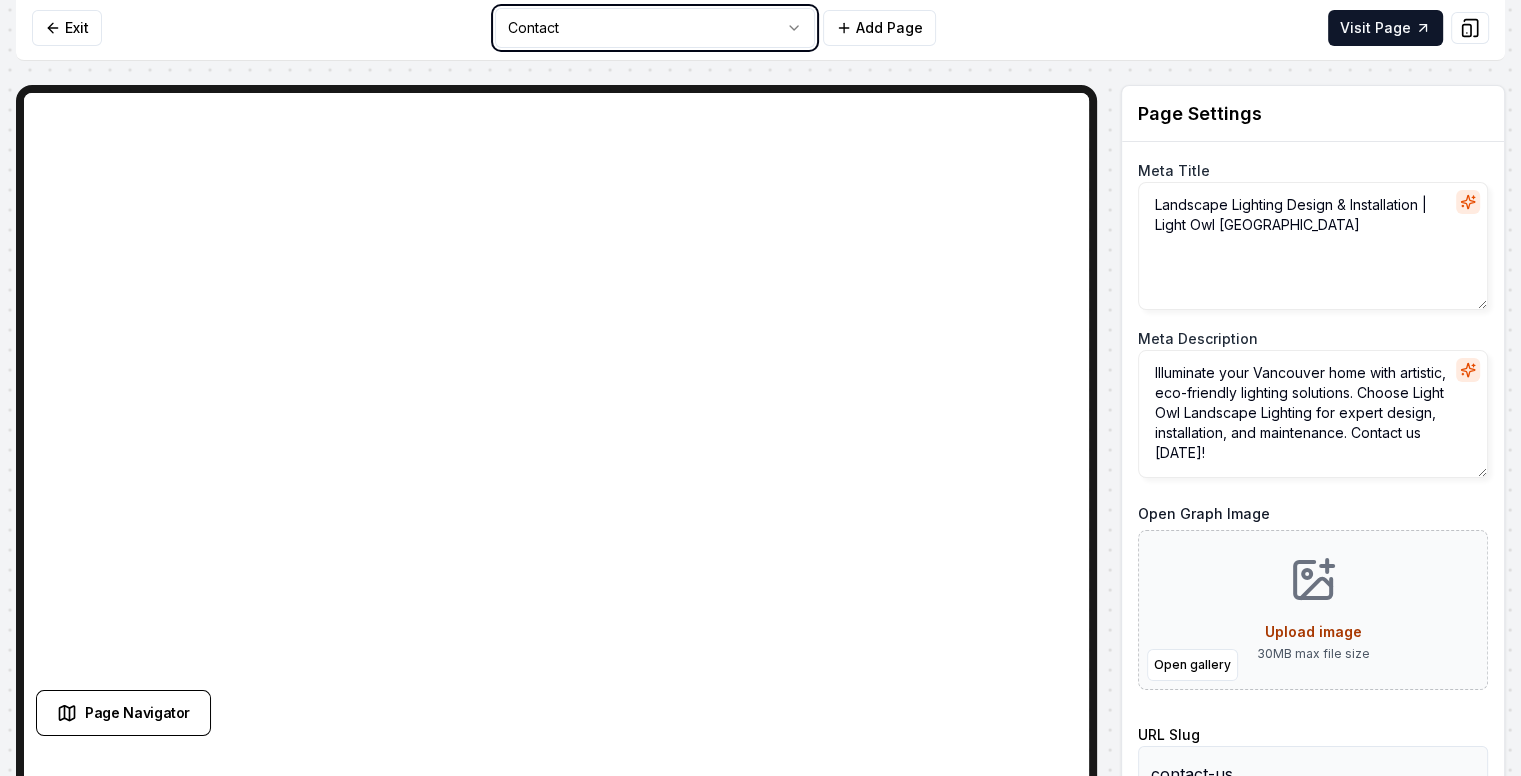 scroll, scrollTop: 0, scrollLeft: 0, axis: both 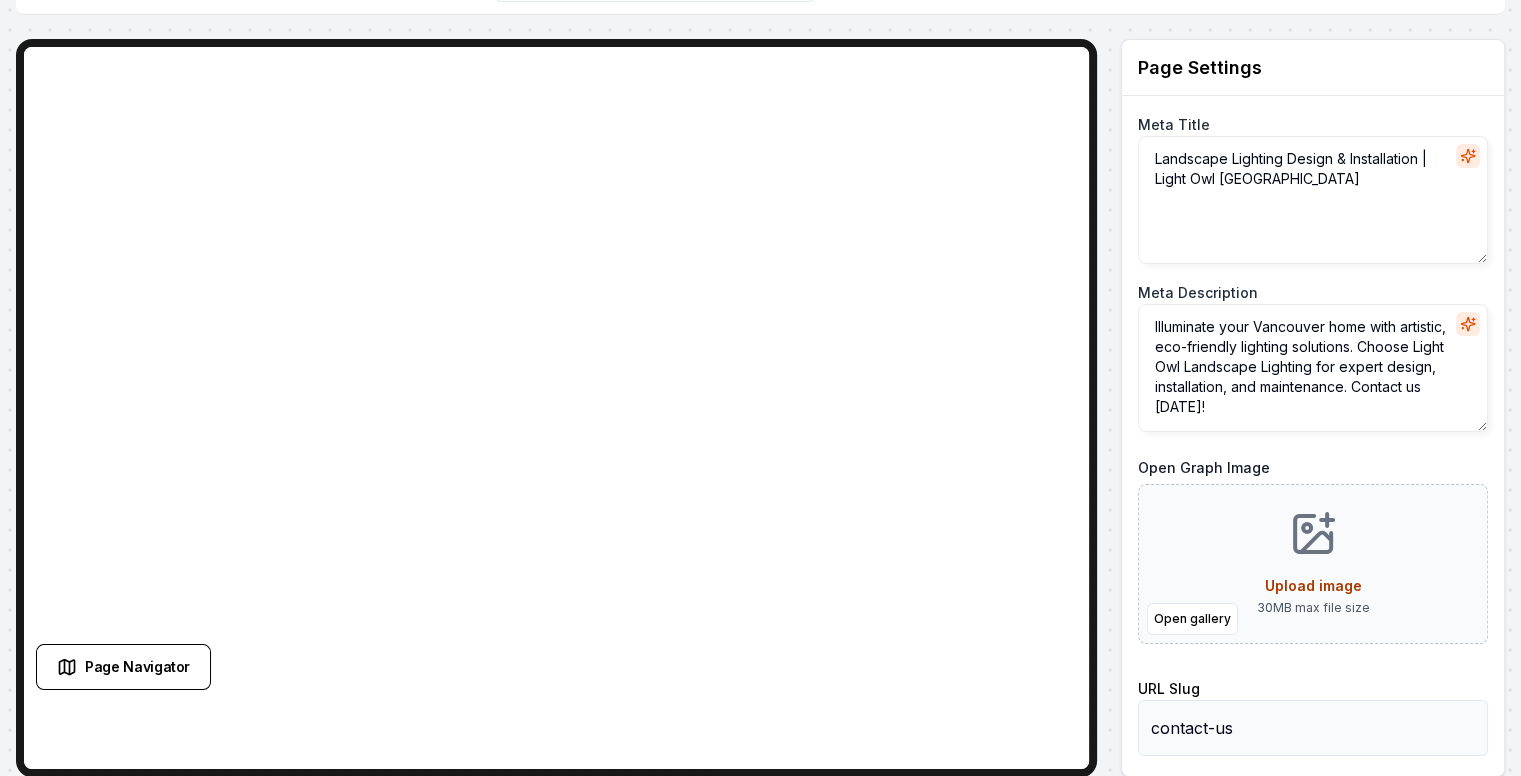 click on "contact-us" at bounding box center (1313, 728) 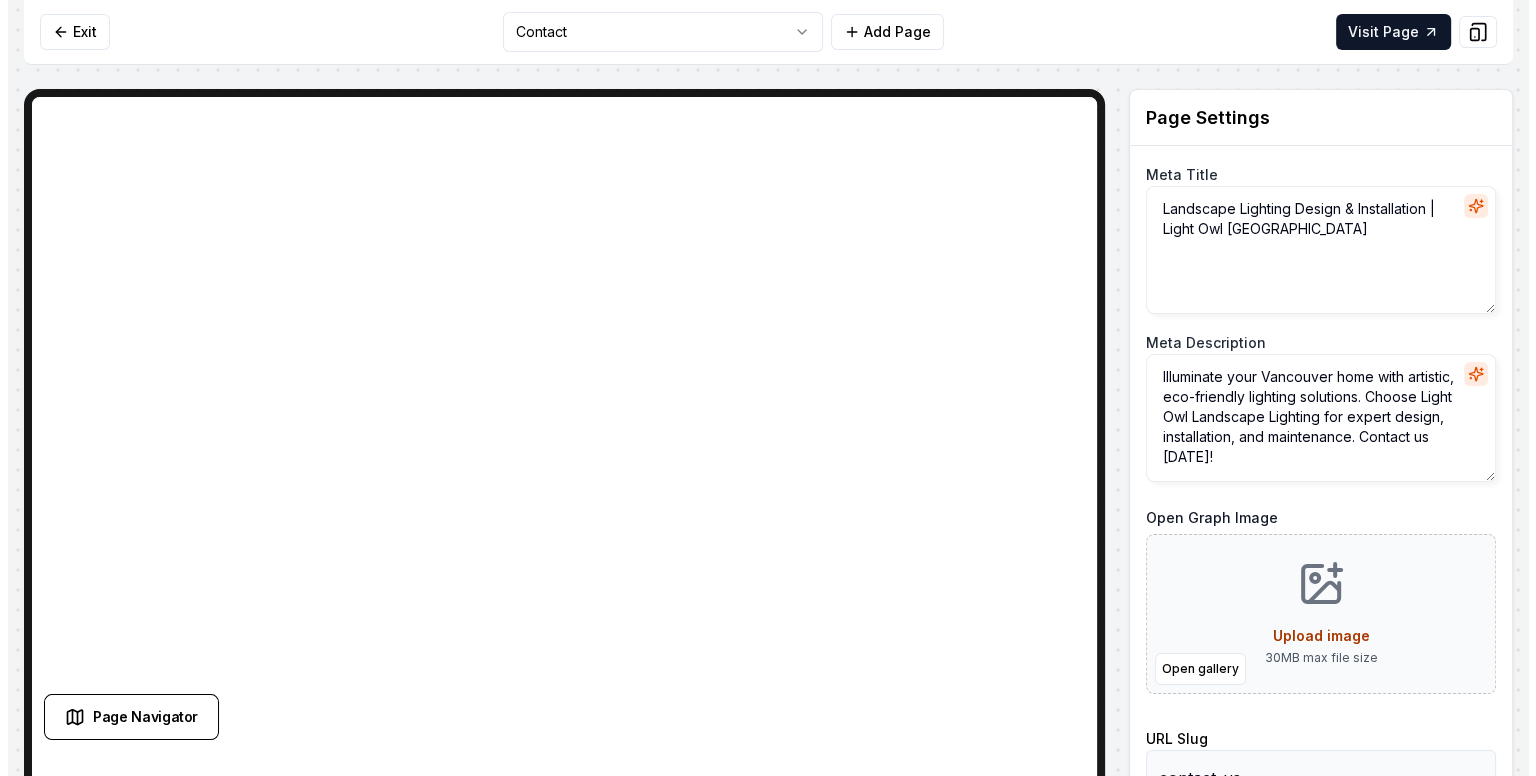 scroll, scrollTop: 0, scrollLeft: 0, axis: both 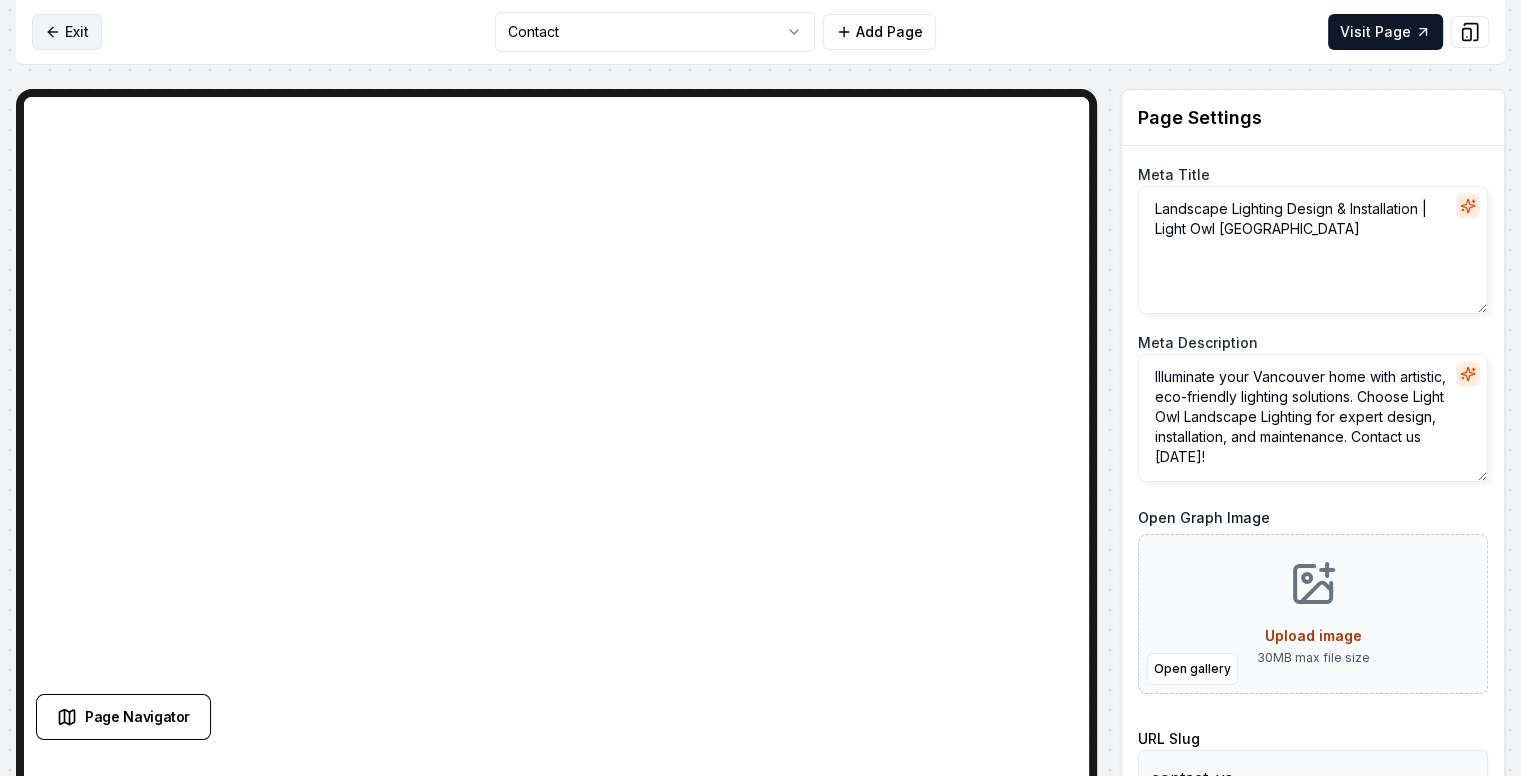 click on "Exit" at bounding box center (67, 32) 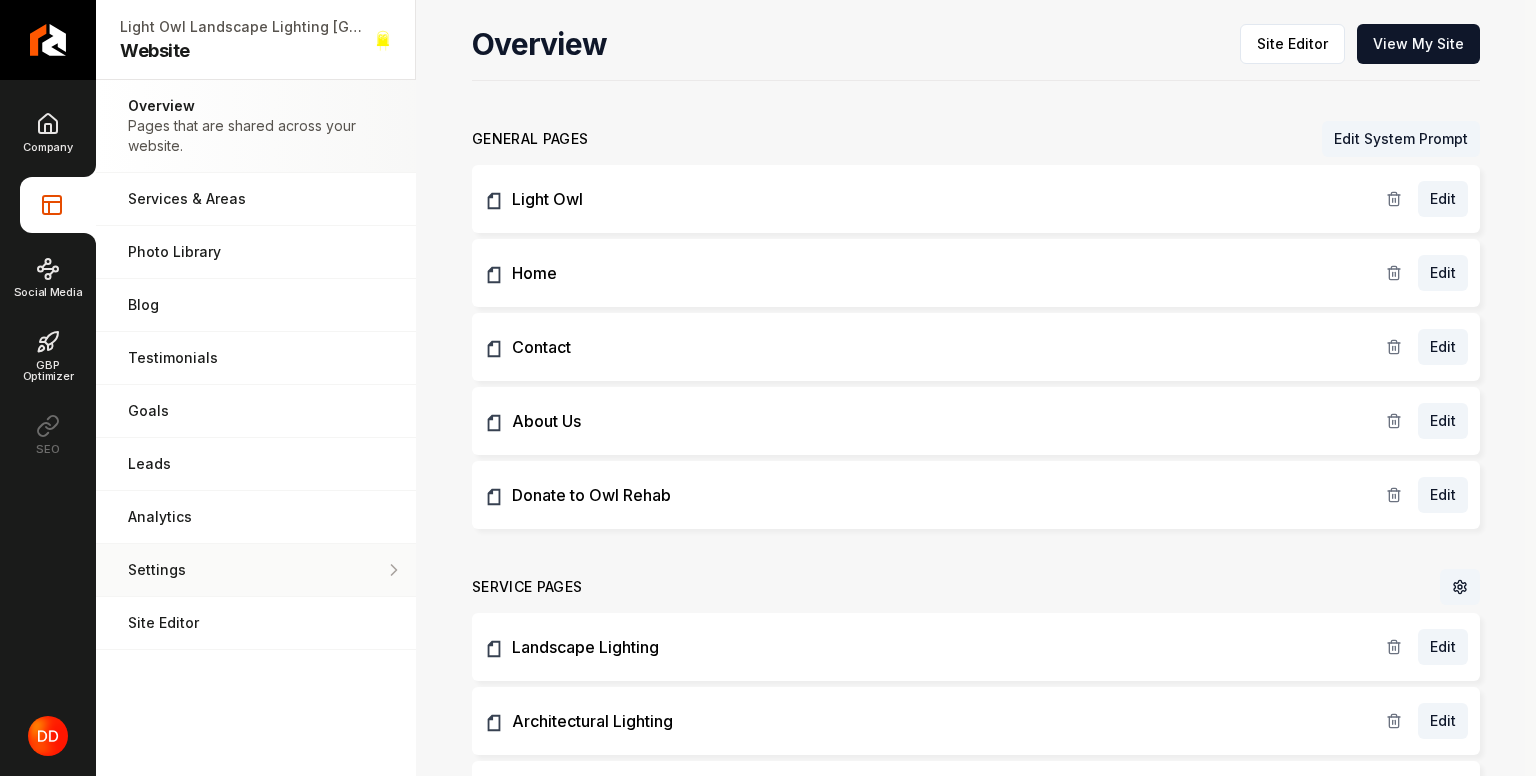 click on "Settings Adjust your domain, scripts, redirects, and more." at bounding box center [256, 570] 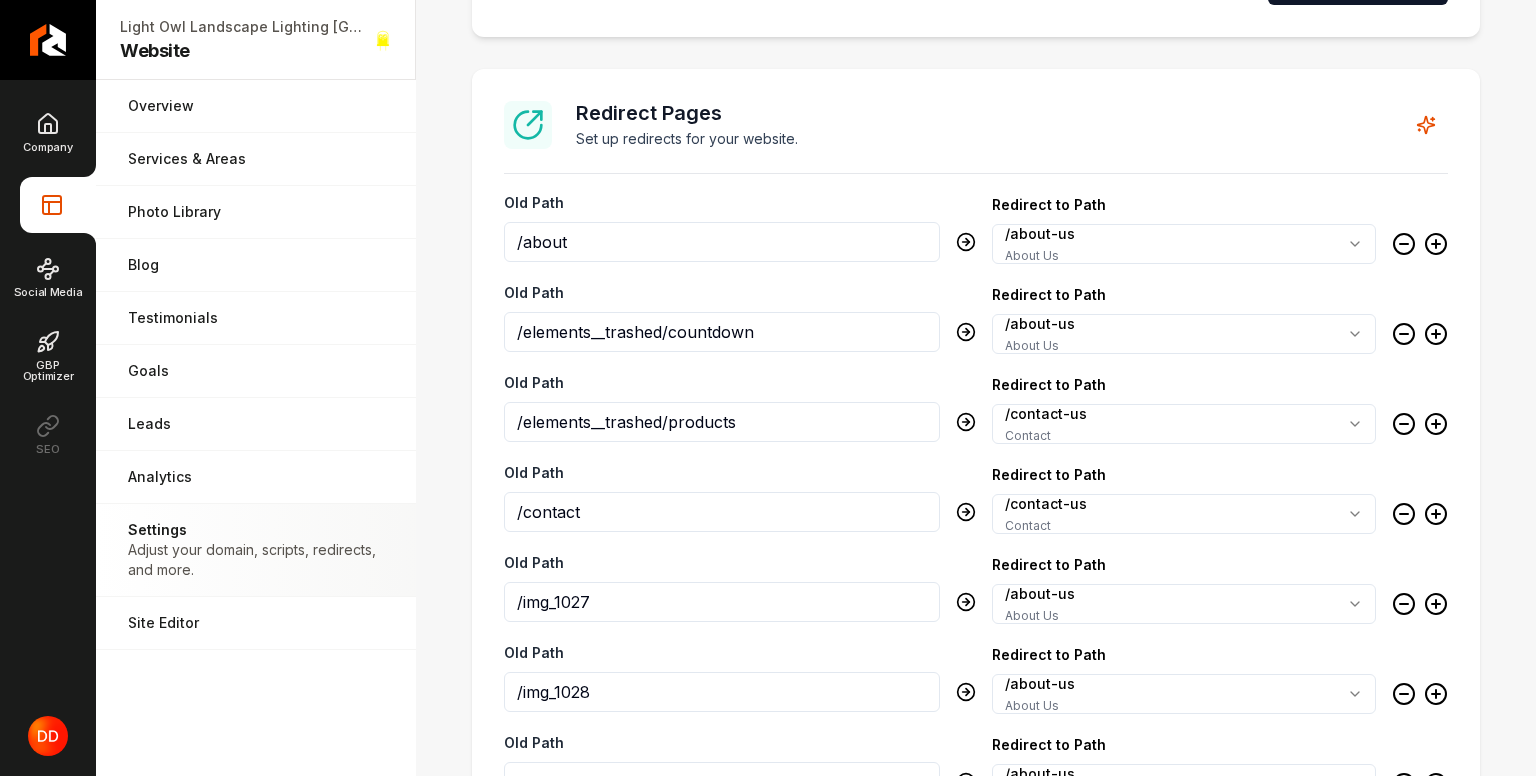 scroll, scrollTop: 1600, scrollLeft: 0, axis: vertical 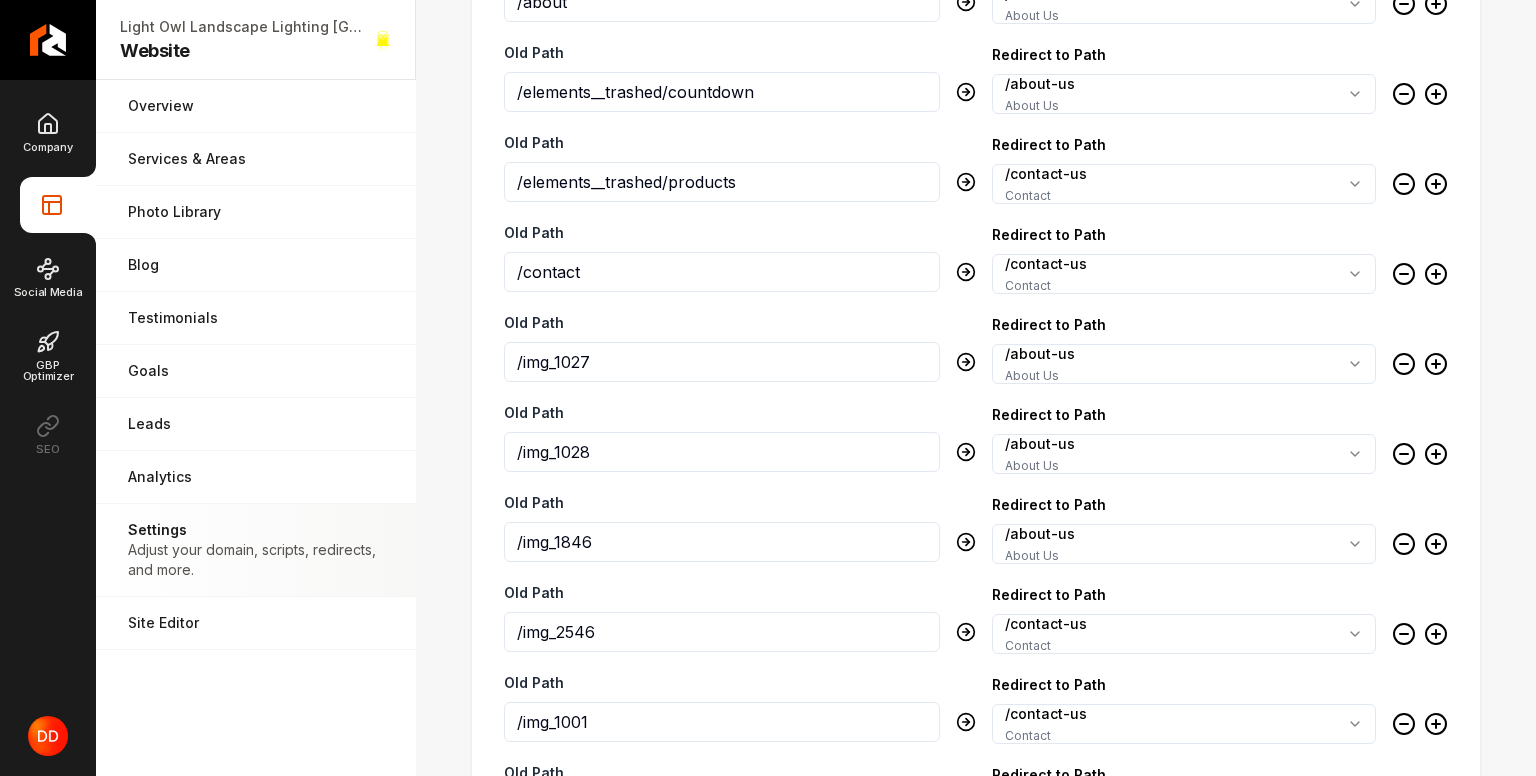 click on "/contact" at bounding box center (722, 272) 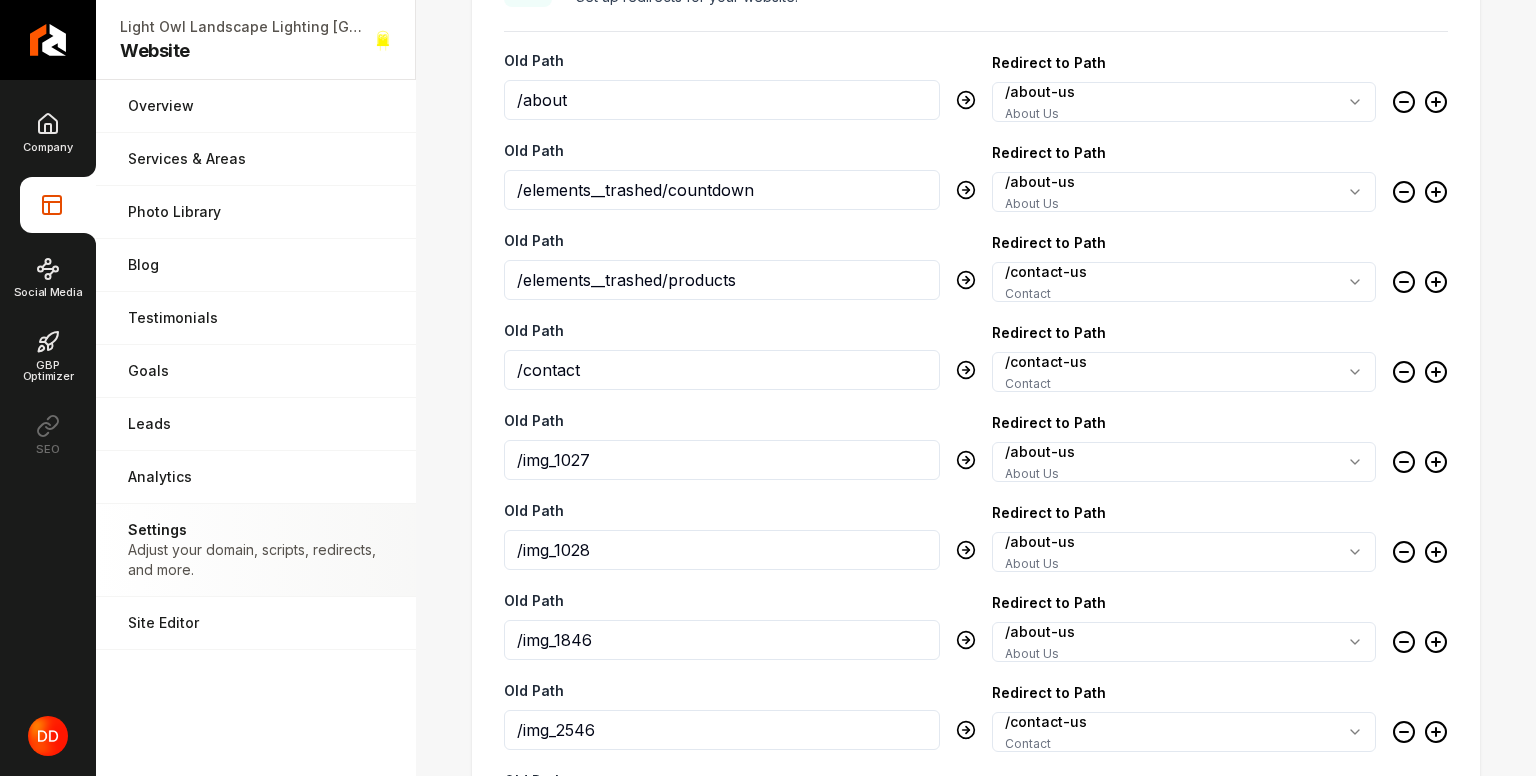 scroll, scrollTop: 1800, scrollLeft: 0, axis: vertical 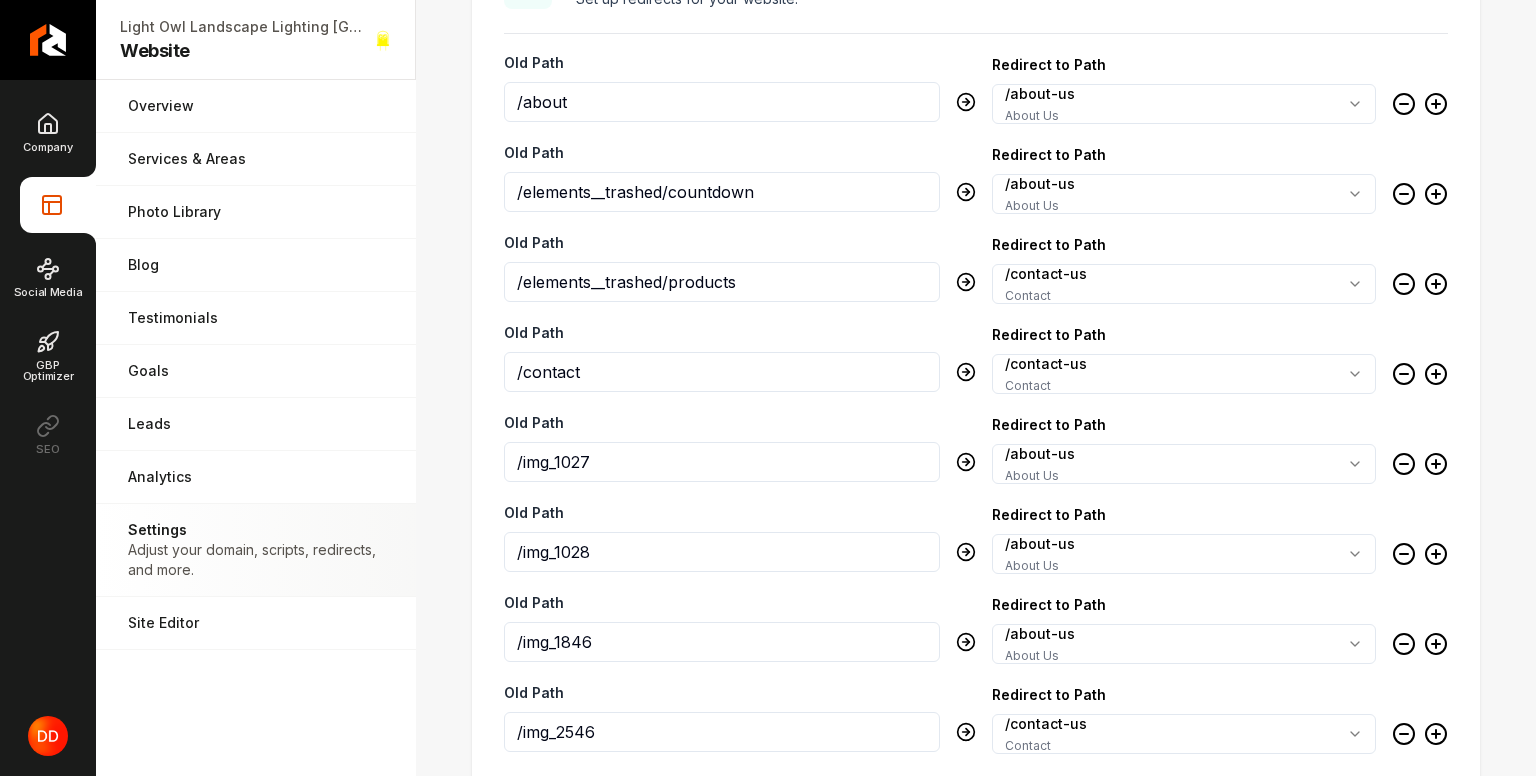 click on "Company Website Social Media GBP Optimizer SEO Light Owl Landscape Lighting [GEOGRAPHIC_DATA] Website Open menu Light Owl Landscape Lighting [GEOGRAPHIC_DATA] Website Overview Pages that are shared across your website. Services & Areas Adjust your services and areas of expertise. Photo Library Manage the media for your website. Blog Demonstrate your work via blog posts & project pages. Testimonials Demonstrate social proof via testimonials. Goals Set your goals and track your progress. Leads All of the leads that have come in through your website. Analytics Get an idea of your visitor count and what CTAs they clicked. Settings Adjust your domain, scripts, redirects, and more. Site Editor Edit your website with our easy-to-use editor. Website Settings Custom domain Connect and configure a custom domain. Domain Connected [DOMAIN_NAME] Your website is live at this domain Disconnect Google Search Console Integration Verify & Submit Disconnect Status: Verified & Submitted Verified On: [DATE] XML Sitemap submitted <script>  or" at bounding box center (768, 388) 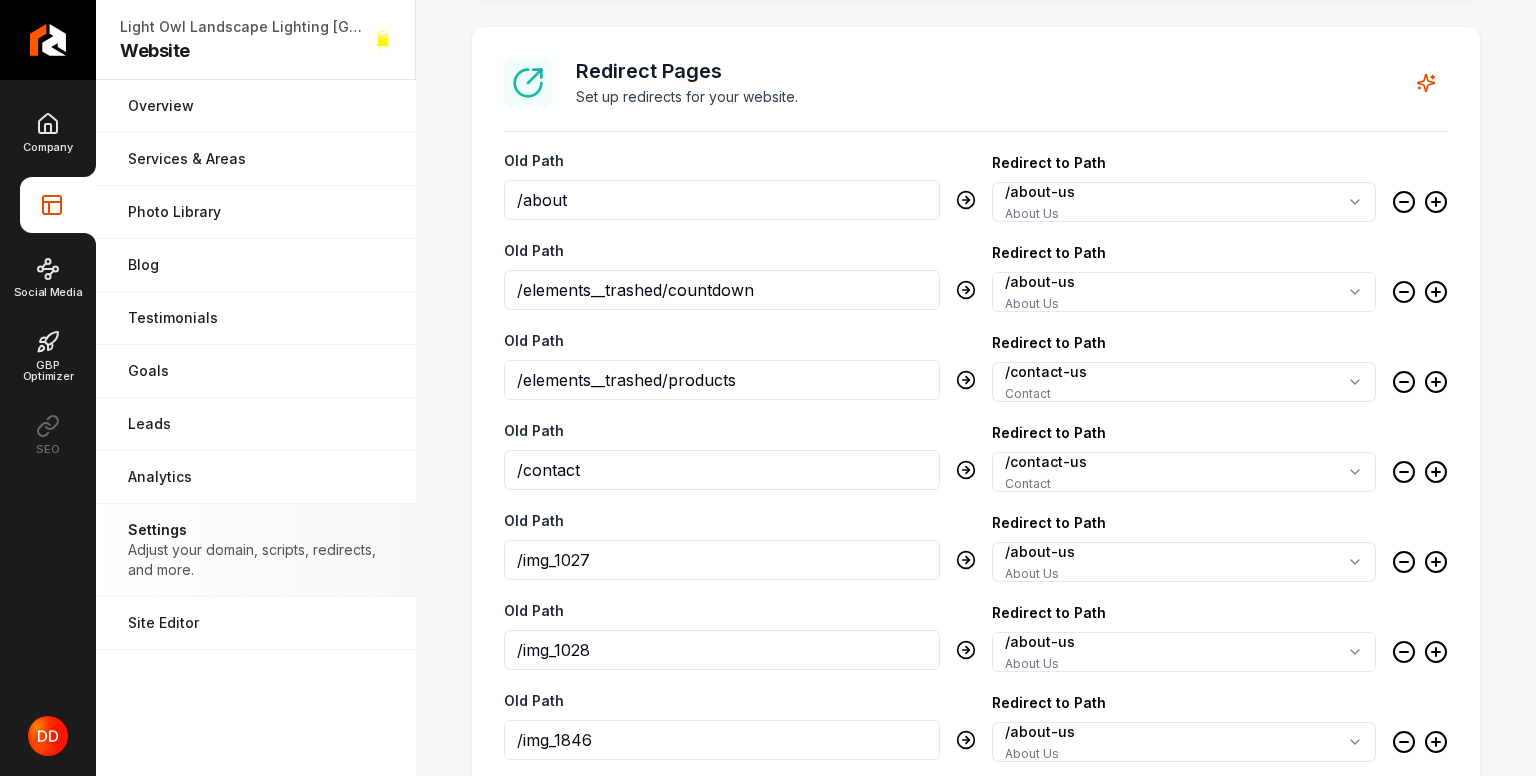scroll, scrollTop: 1700, scrollLeft: 0, axis: vertical 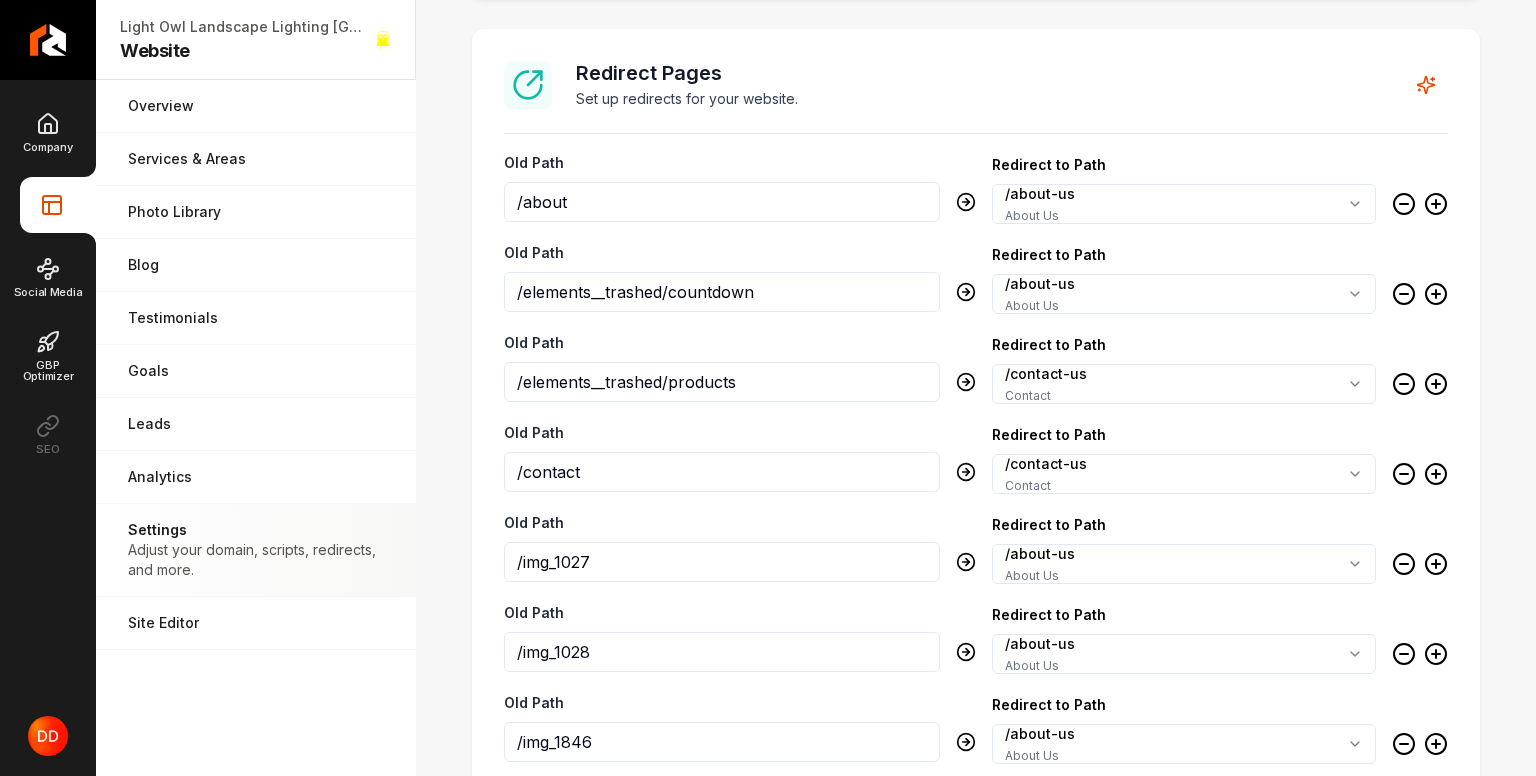click on "**********" at bounding box center [976, 1622] 